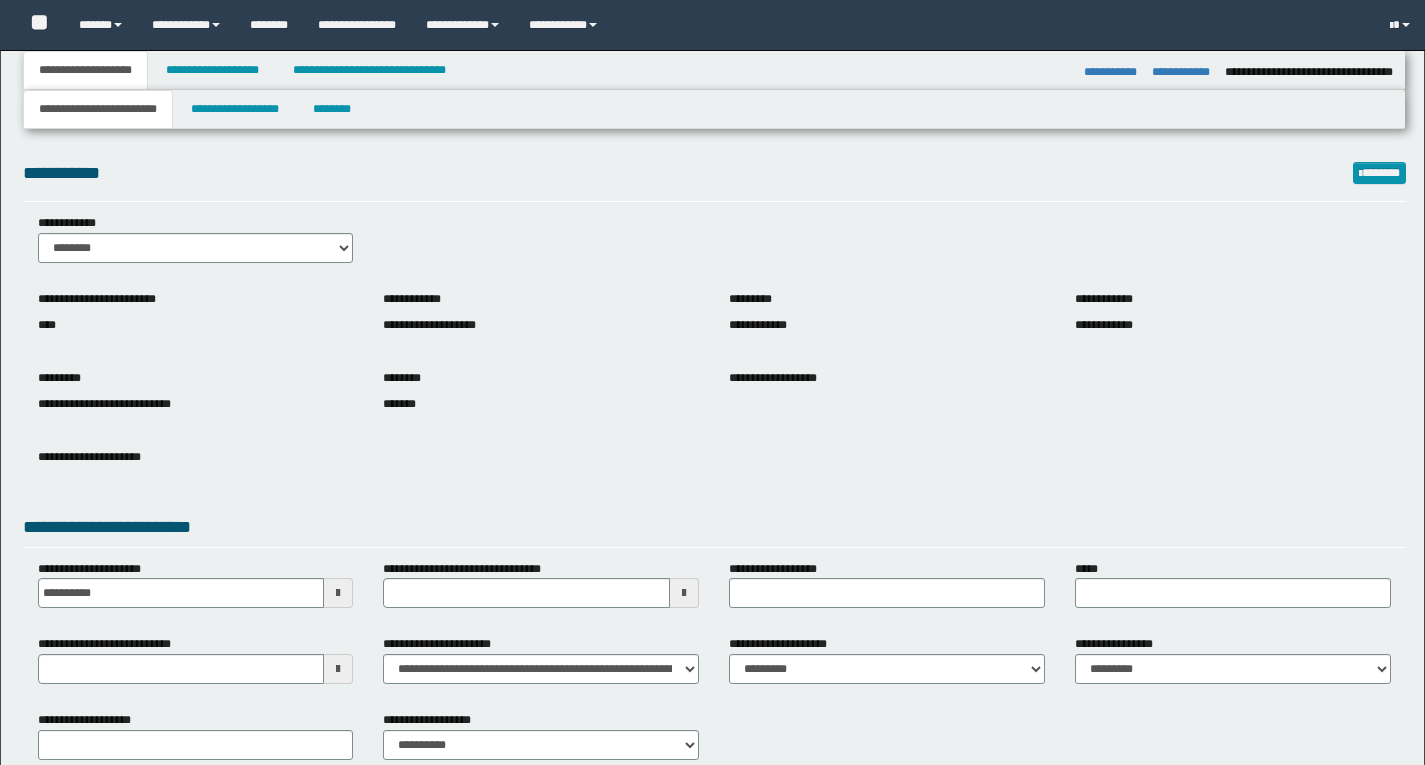 select on "*" 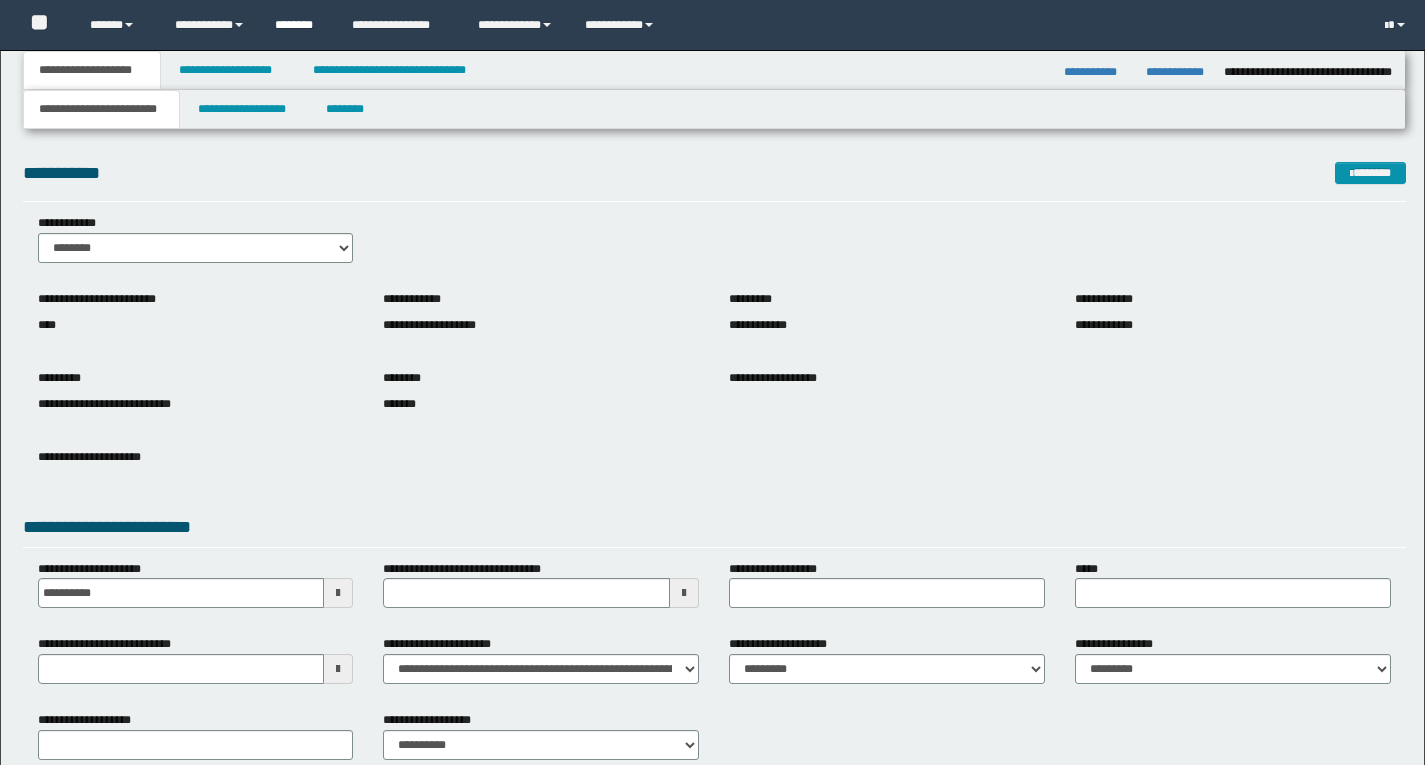 scroll, scrollTop: 0, scrollLeft: 0, axis: both 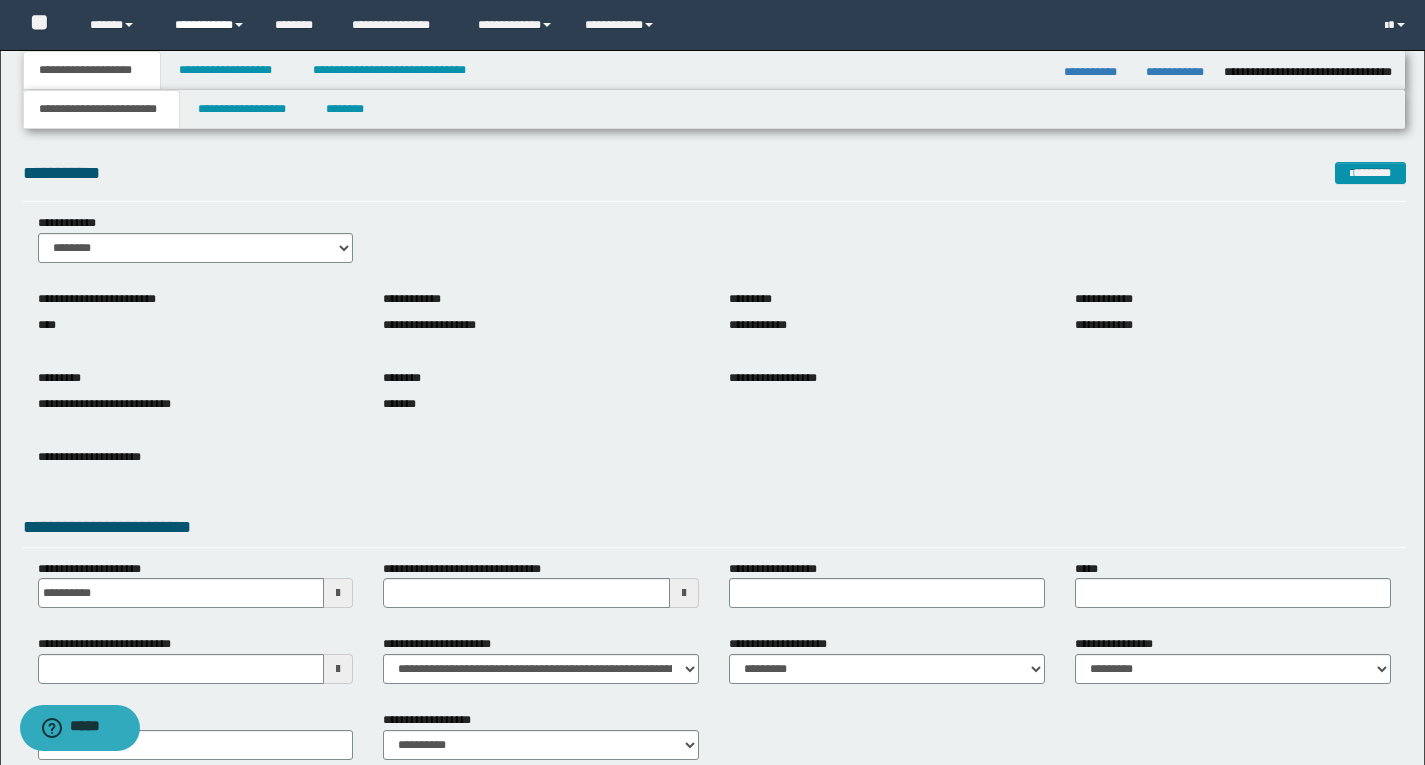 click on "**********" at bounding box center (210, 25) 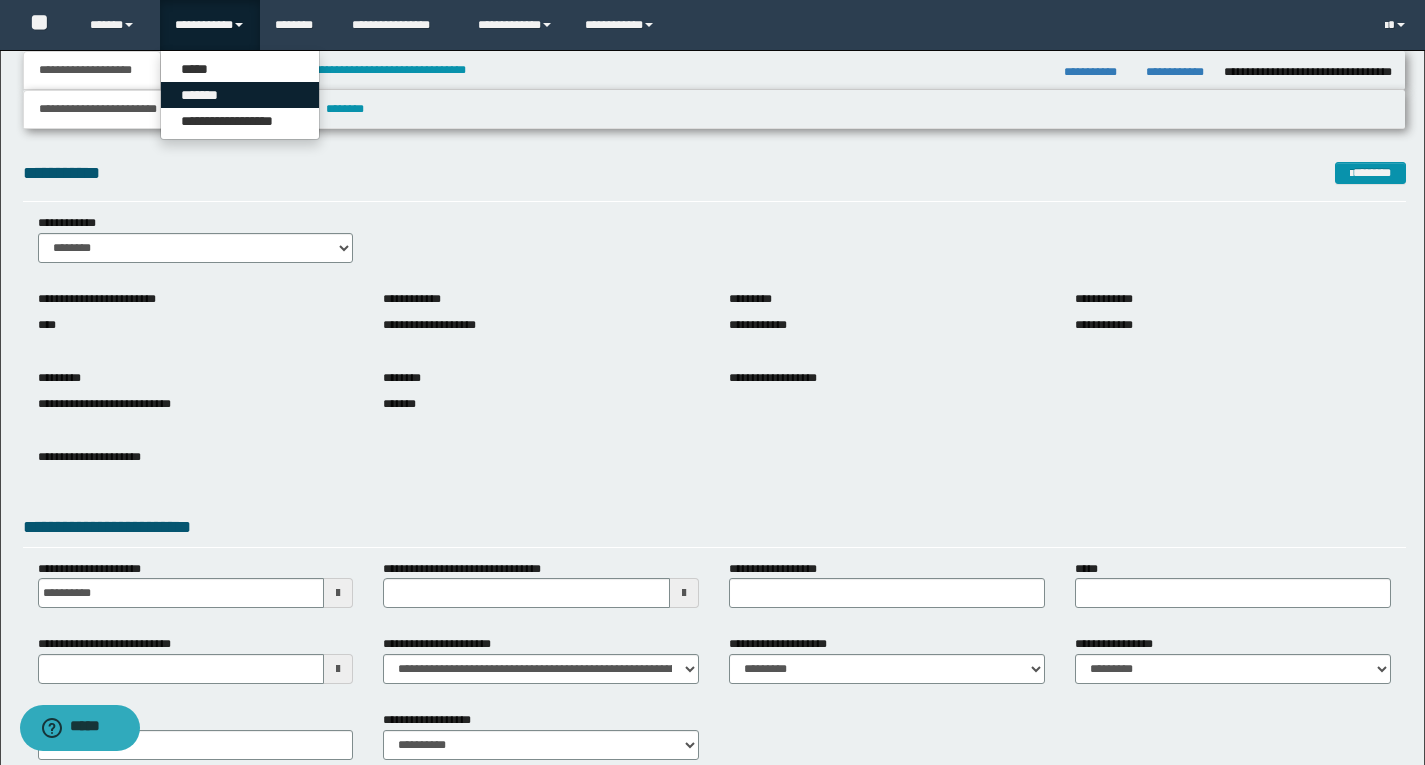 click on "*******" at bounding box center (240, 95) 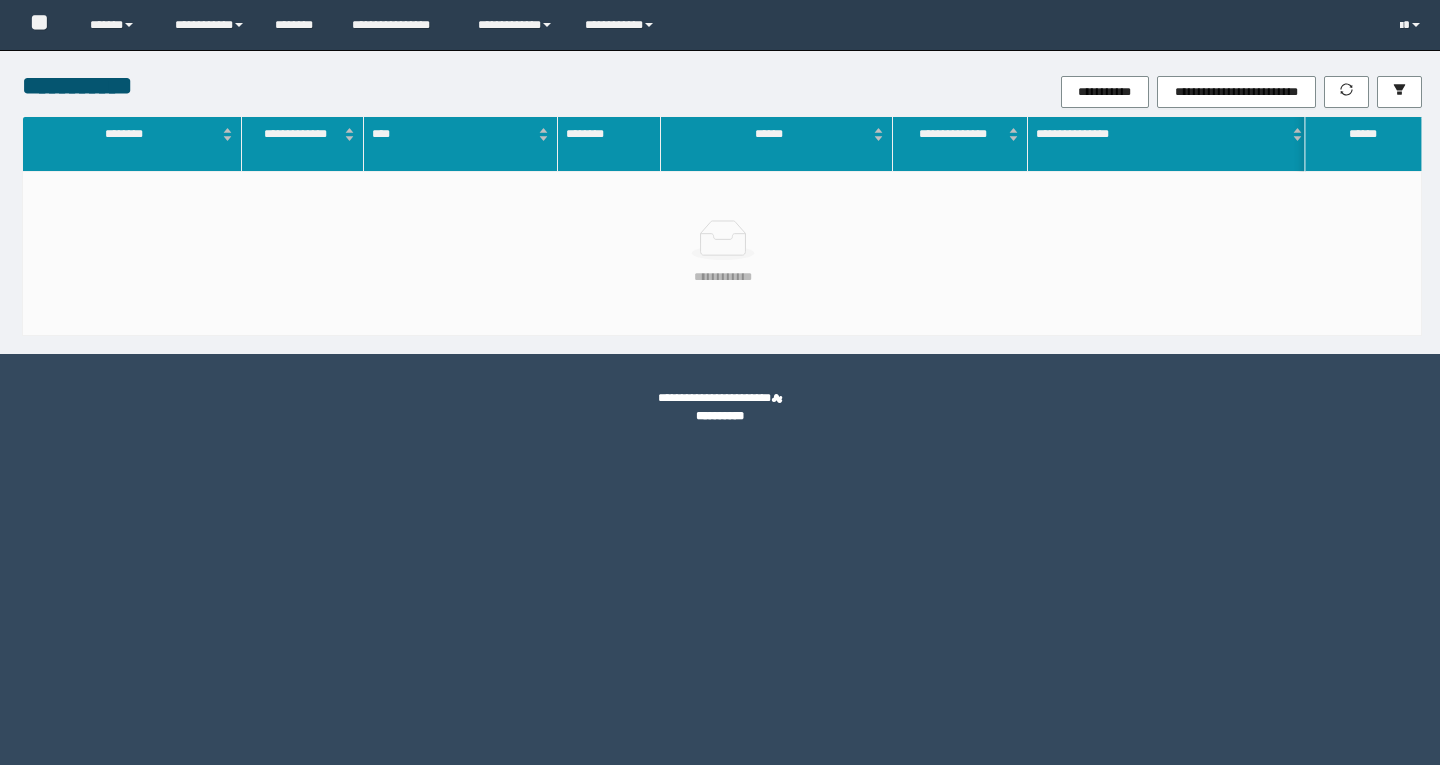 scroll, scrollTop: 0, scrollLeft: 0, axis: both 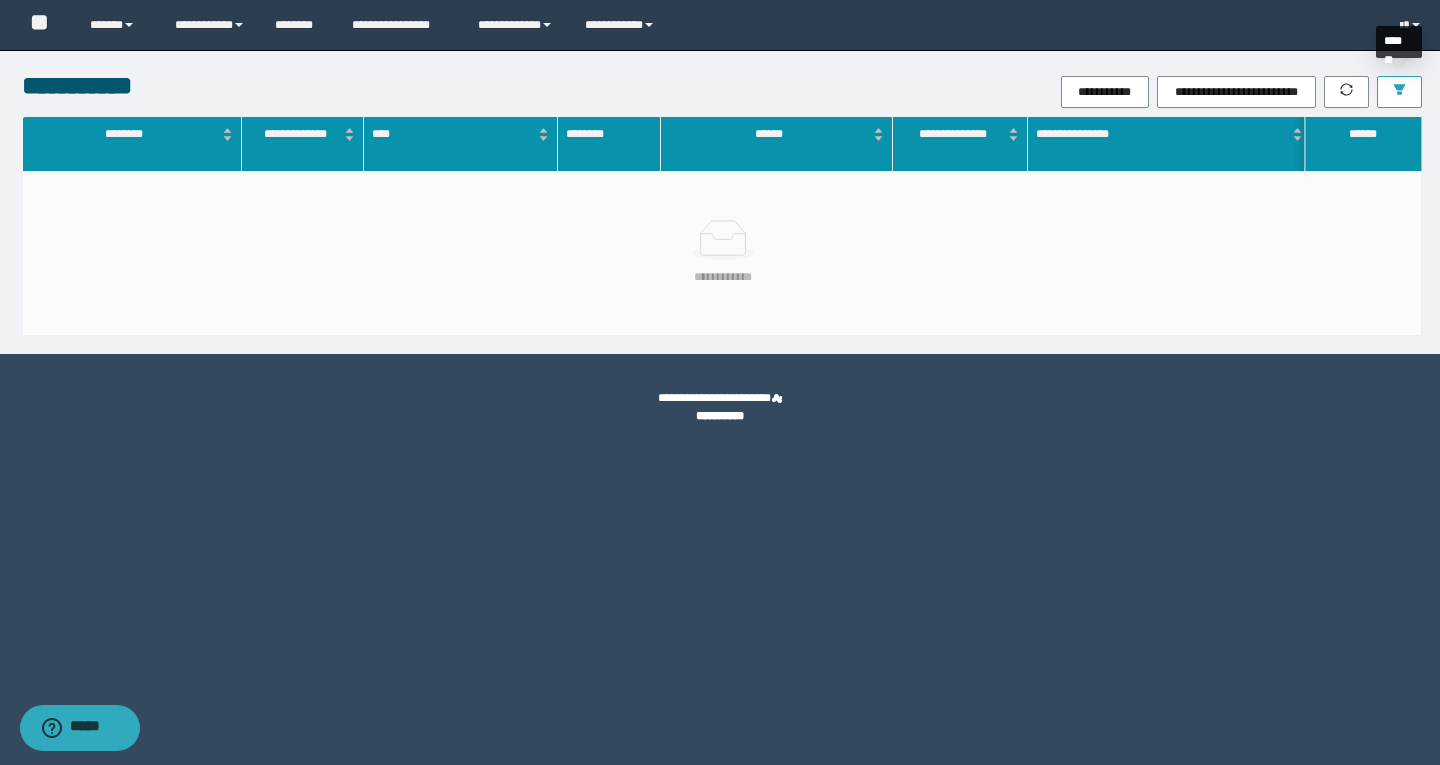 click at bounding box center (1399, 92) 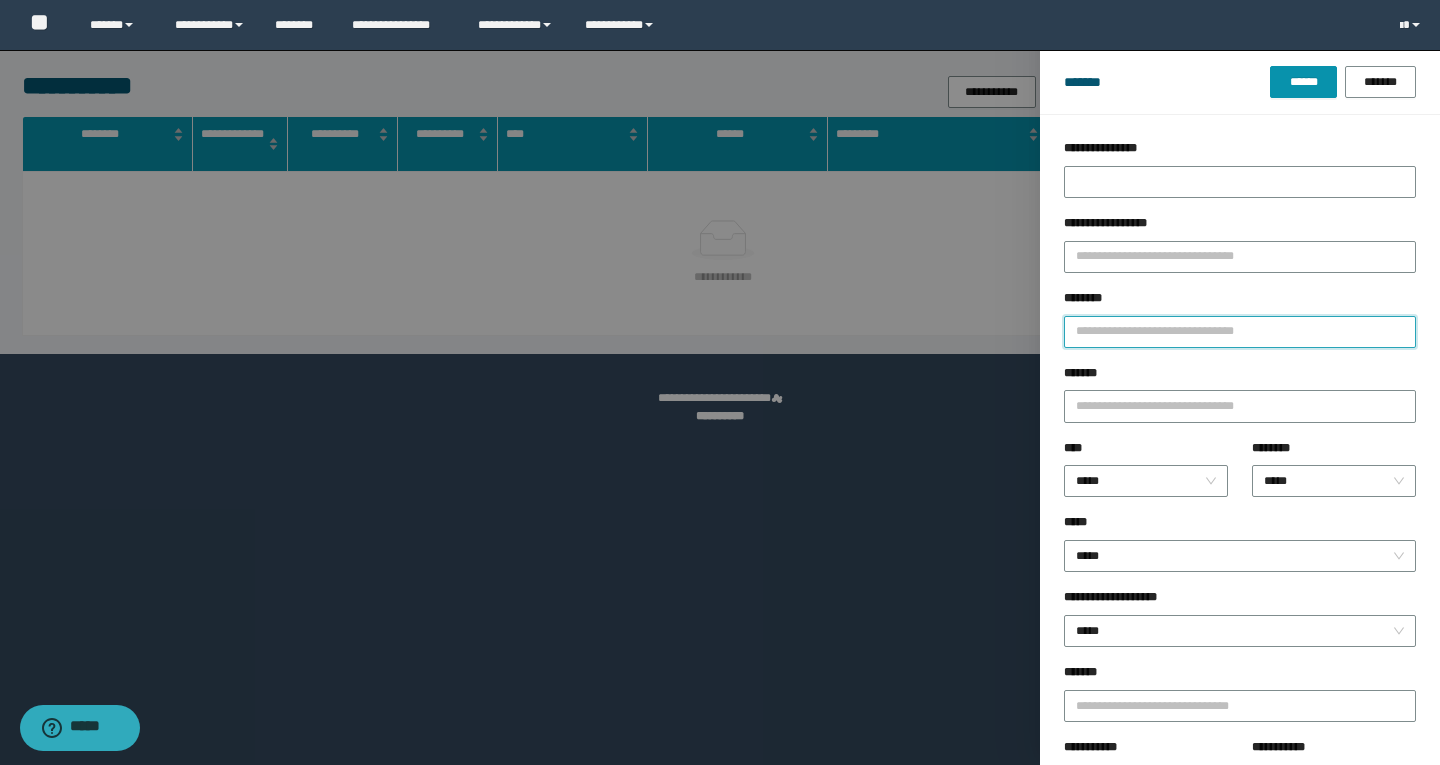 click on "********" at bounding box center (1240, 332) 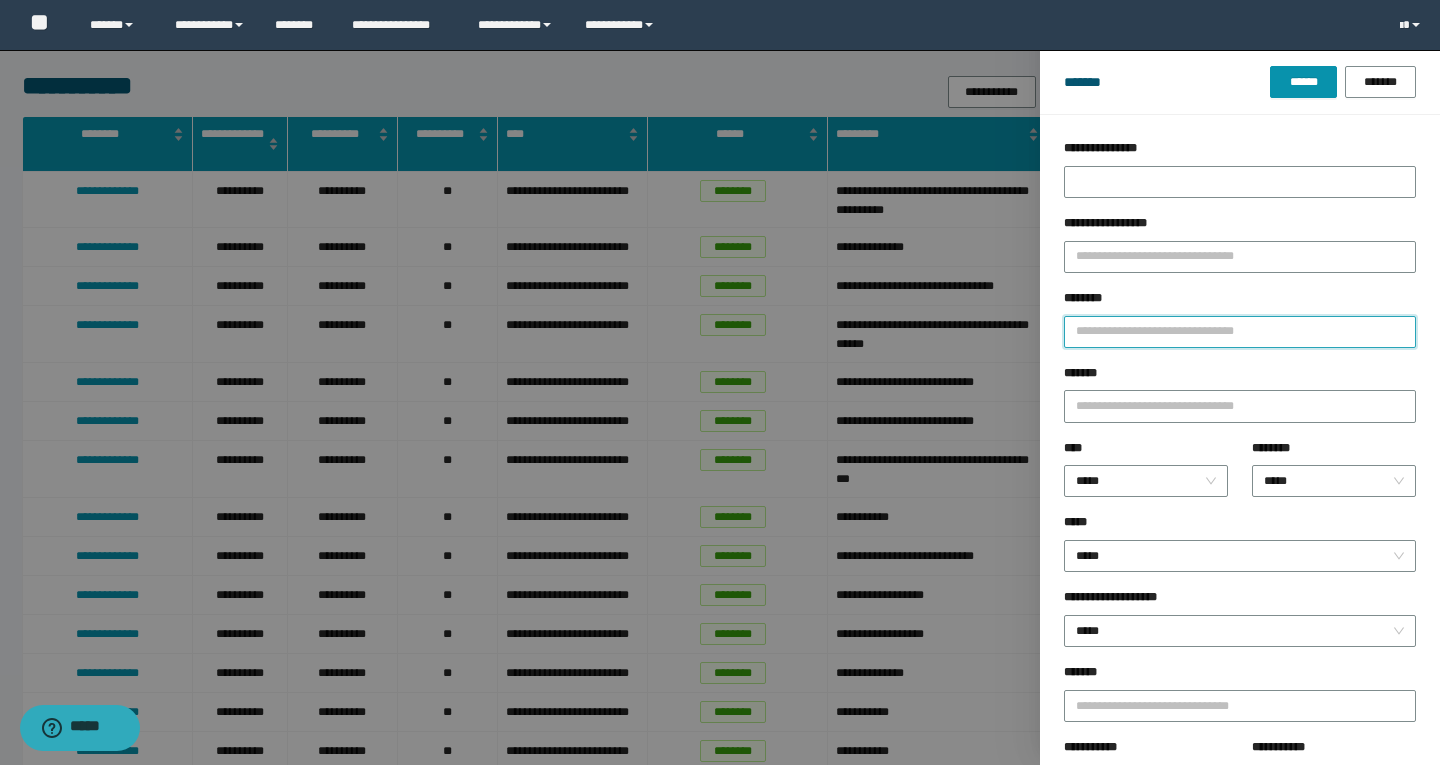 type on "*" 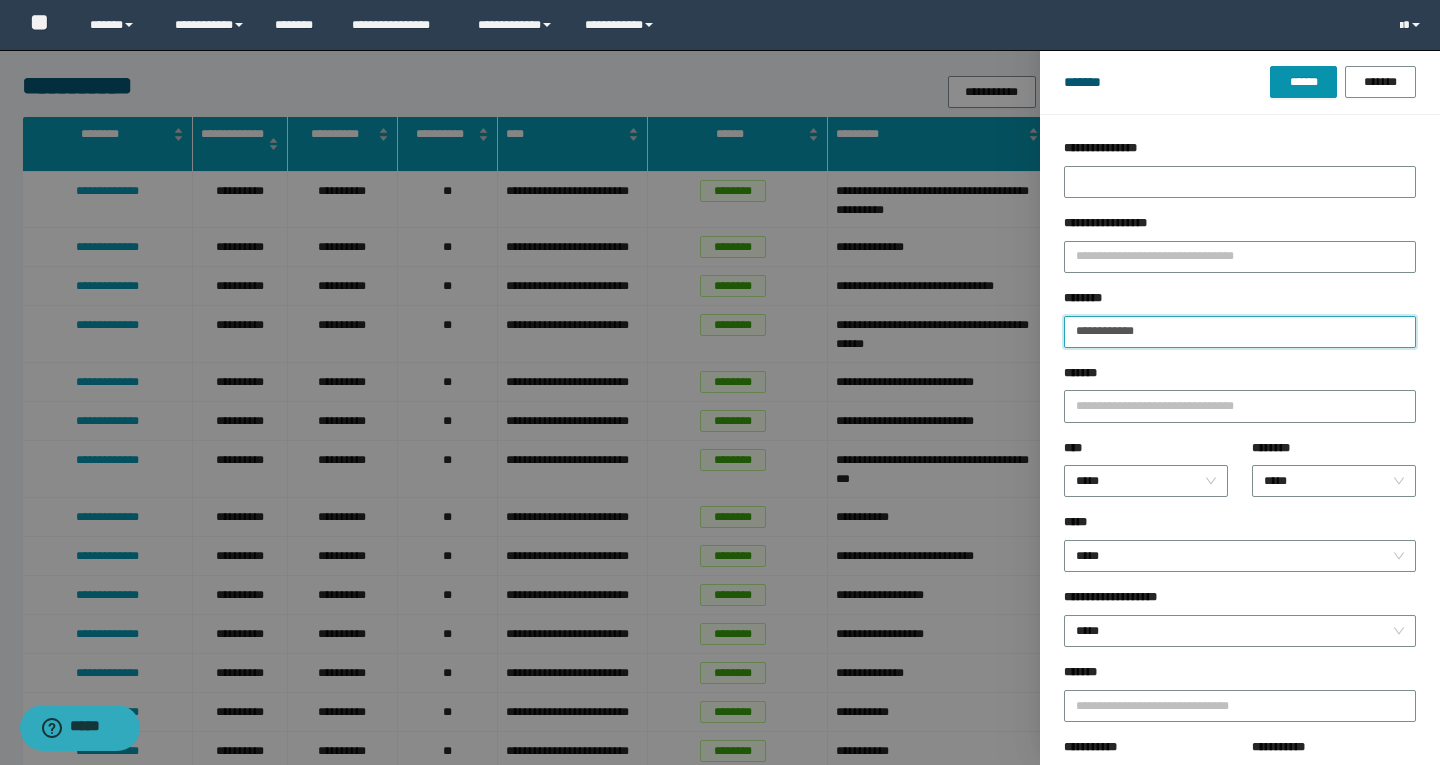 type on "**********" 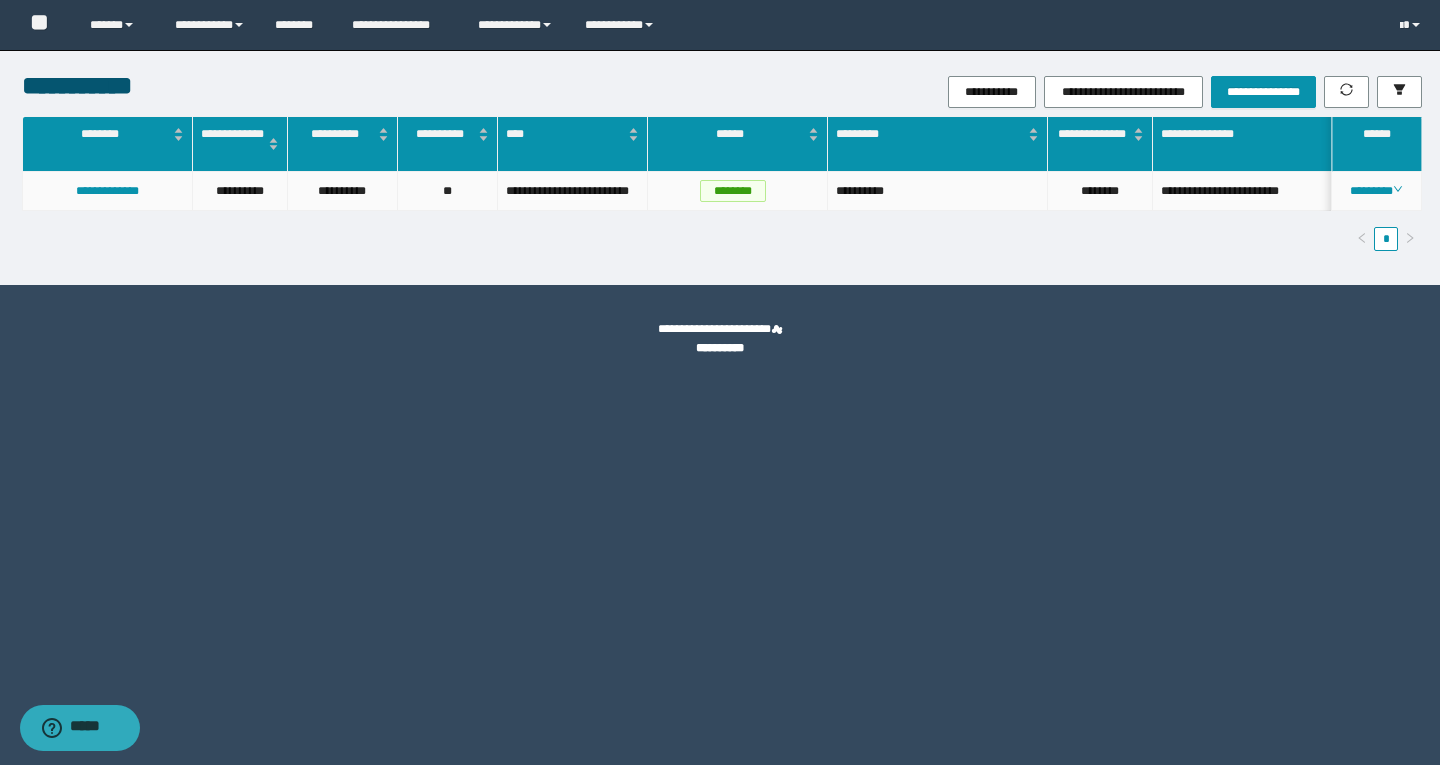 click on "********" at bounding box center [1100, 191] 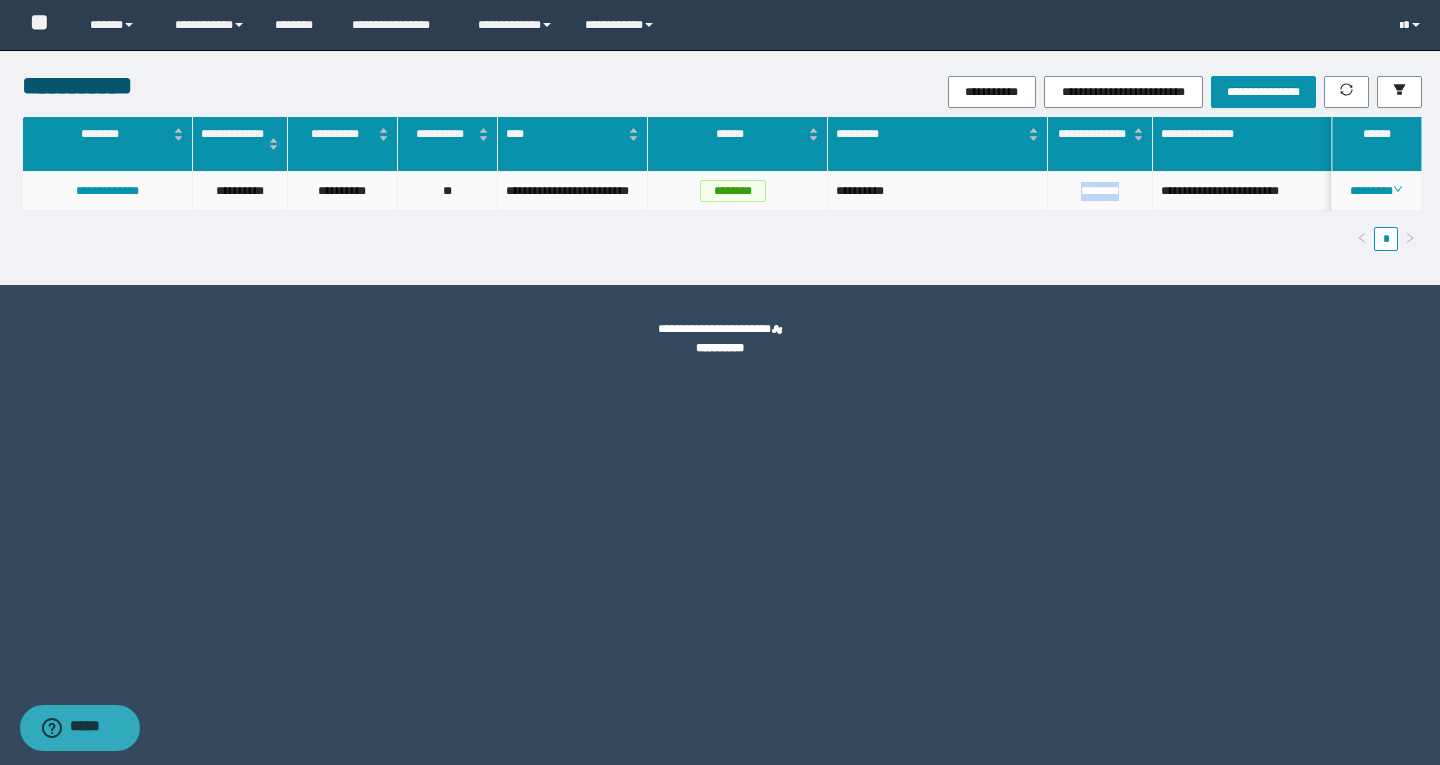 click on "********" at bounding box center (1100, 191) 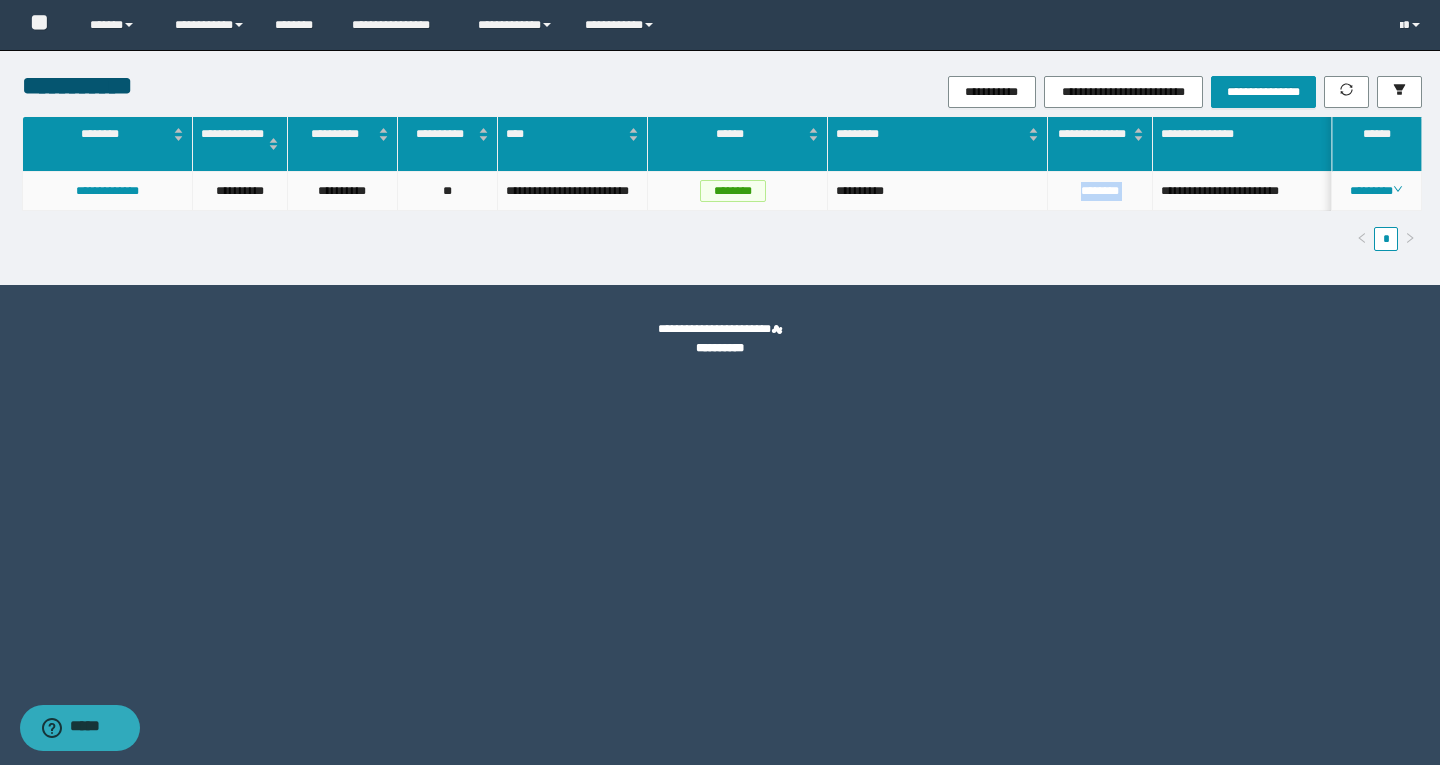 click on "********" at bounding box center (1100, 191) 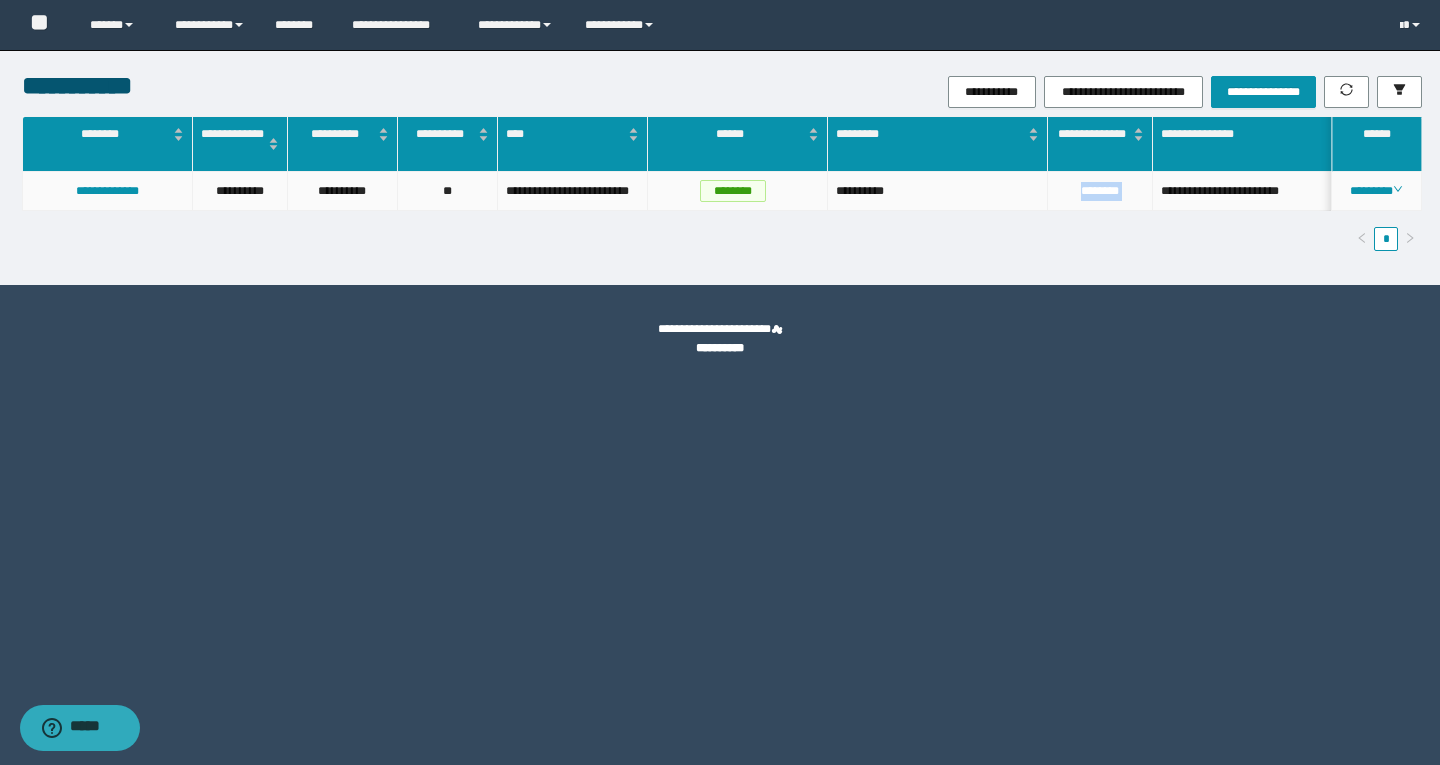 copy on "********" 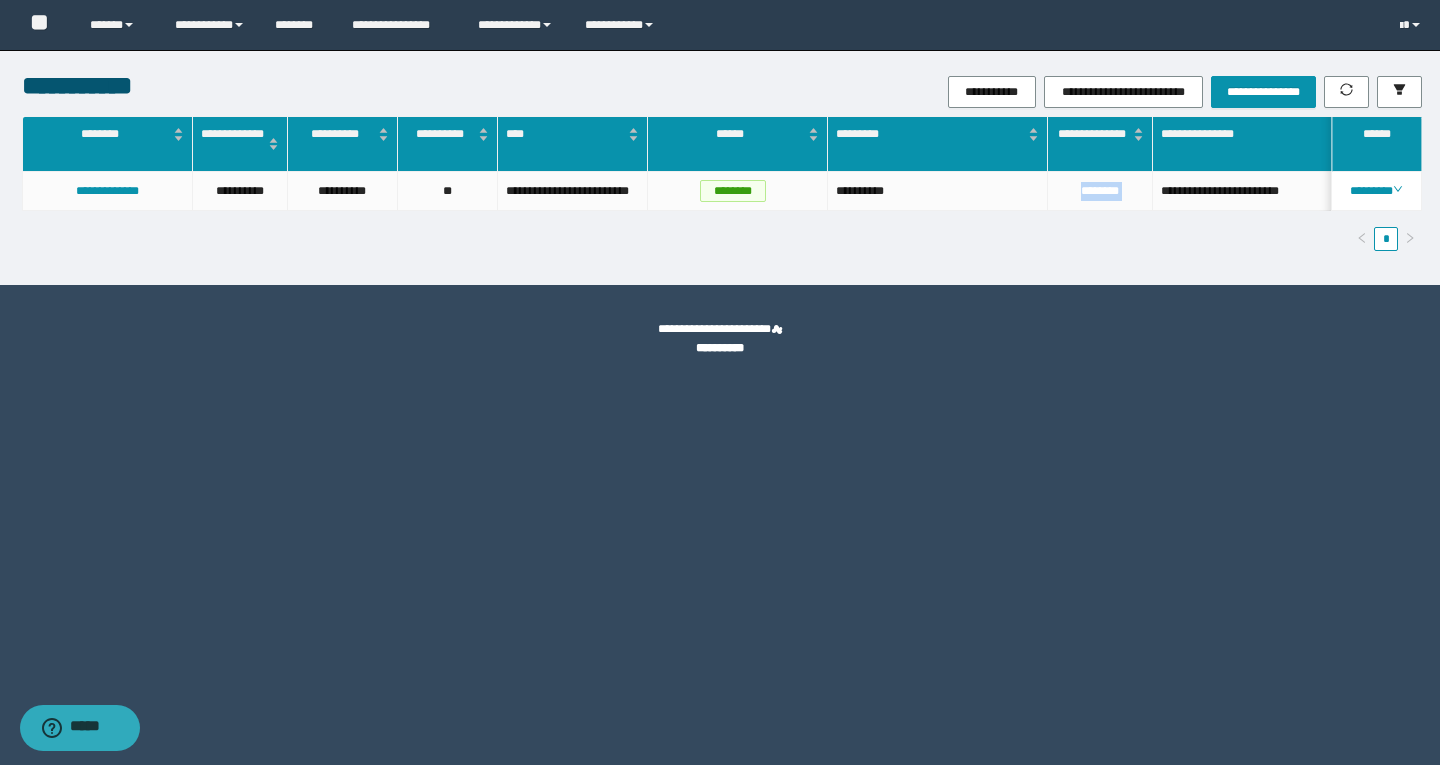 click on "**********" at bounding box center [720, 382] 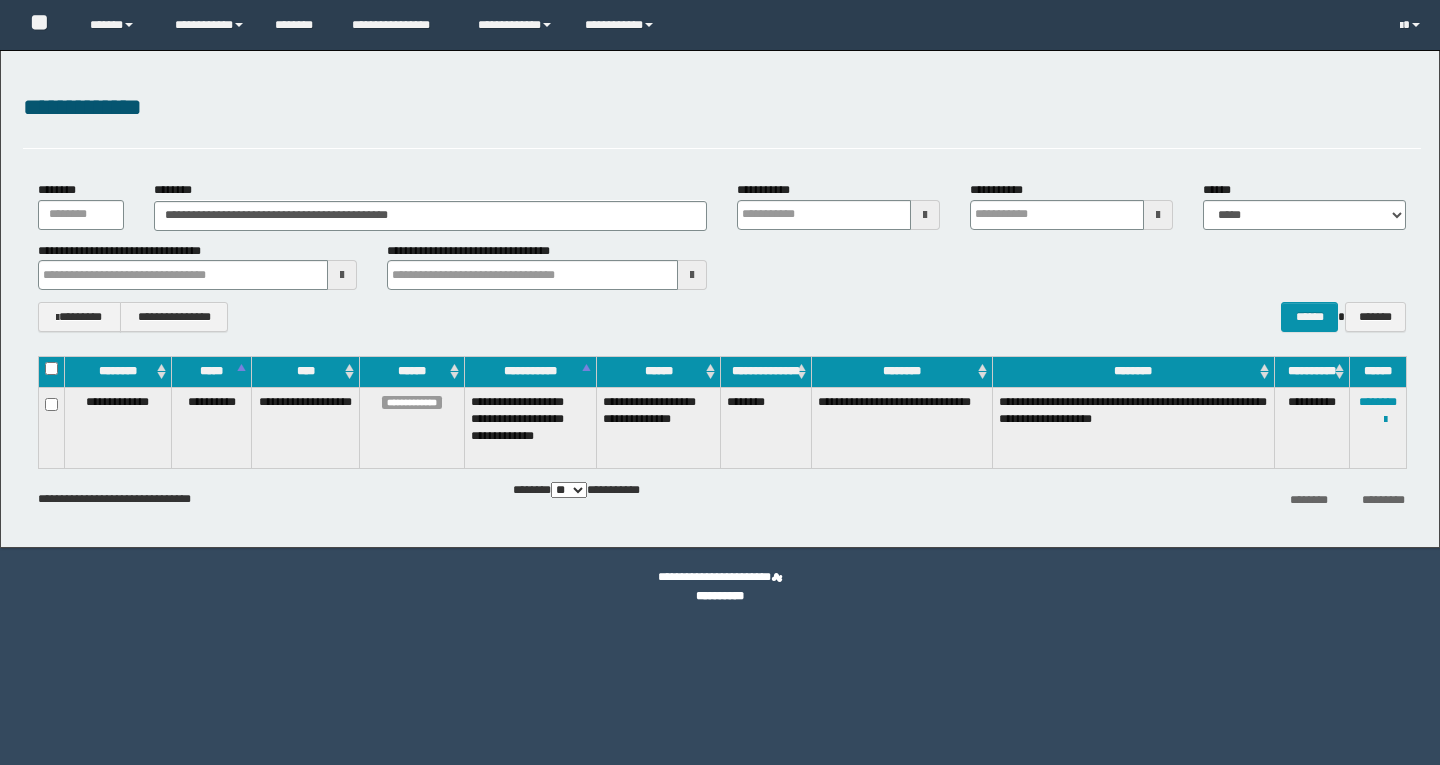 scroll, scrollTop: 0, scrollLeft: 0, axis: both 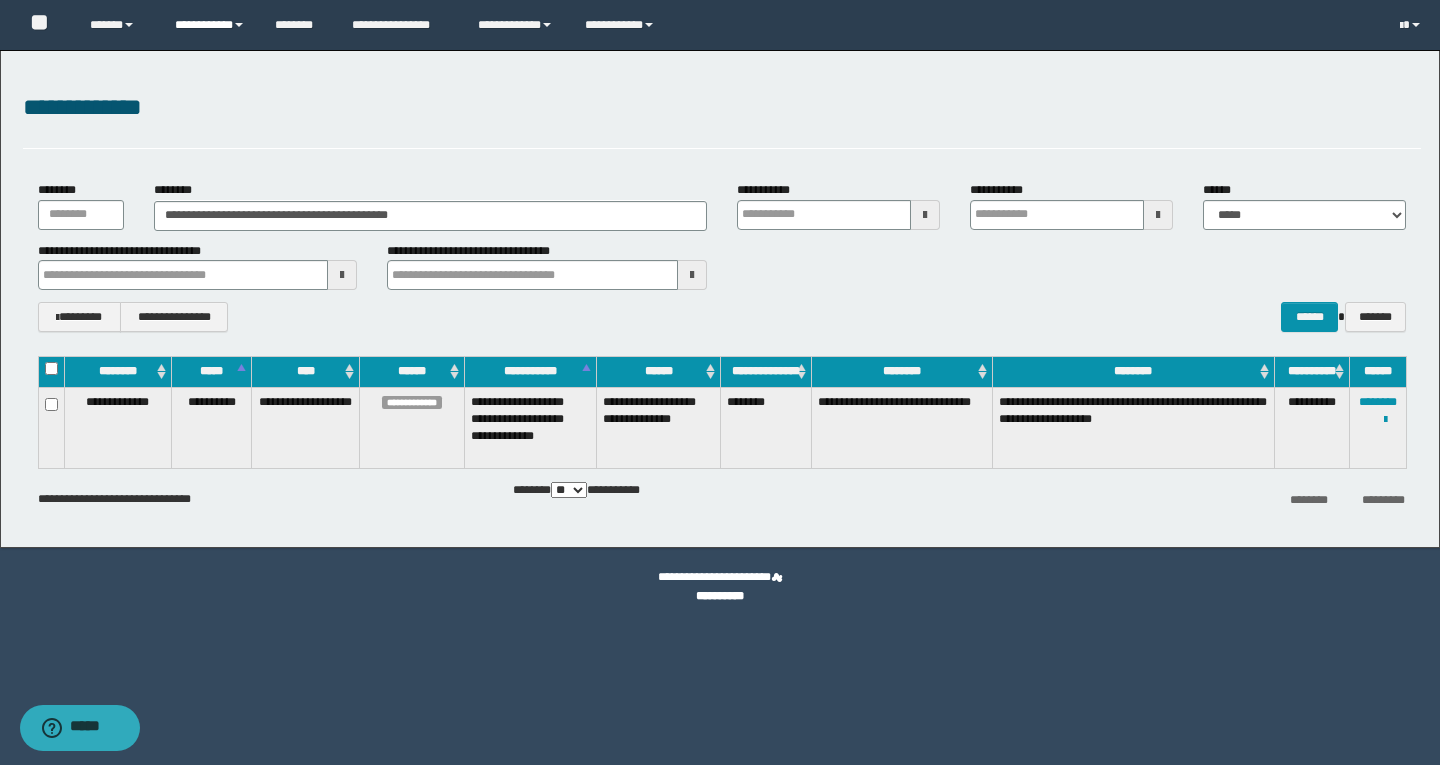 click on "**********" at bounding box center (210, 25) 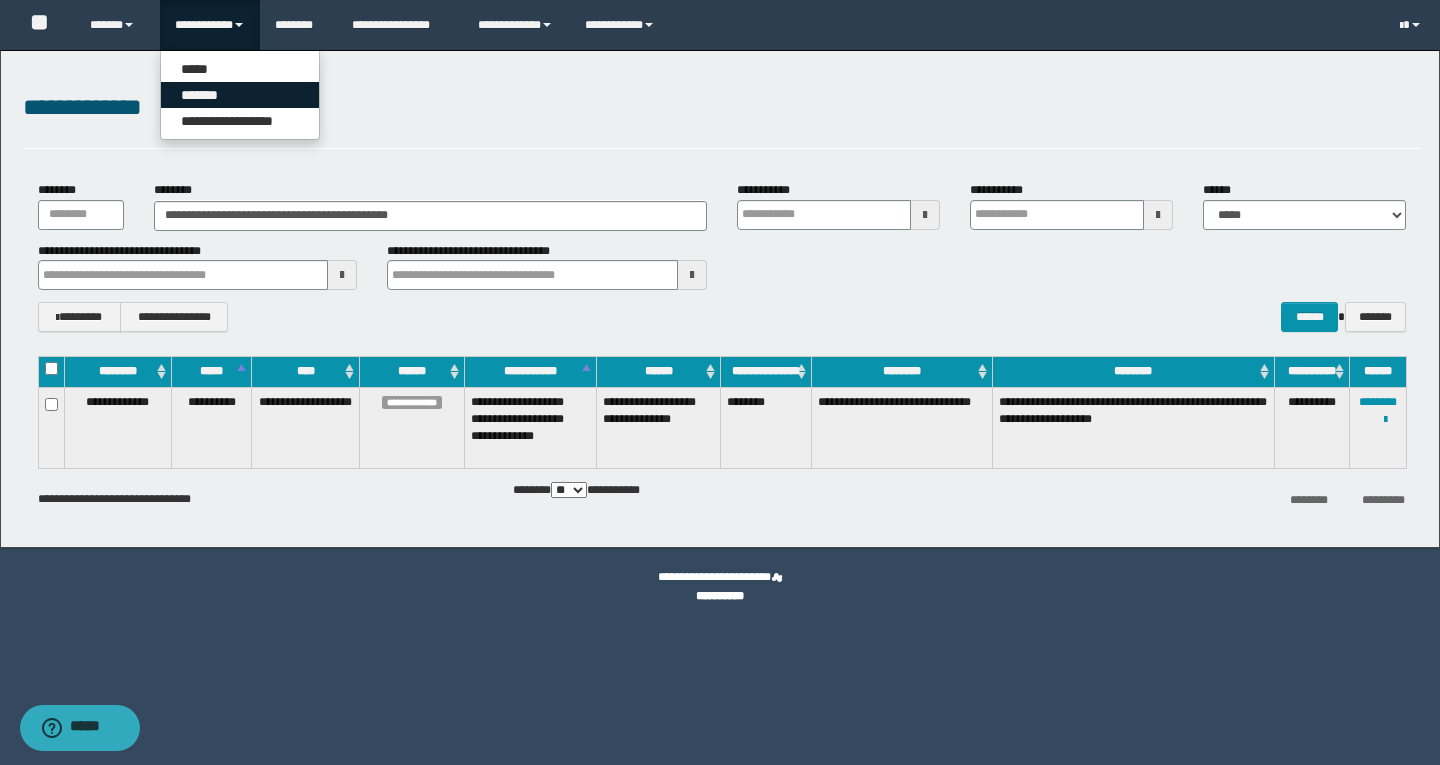 click on "*******" at bounding box center [240, 95] 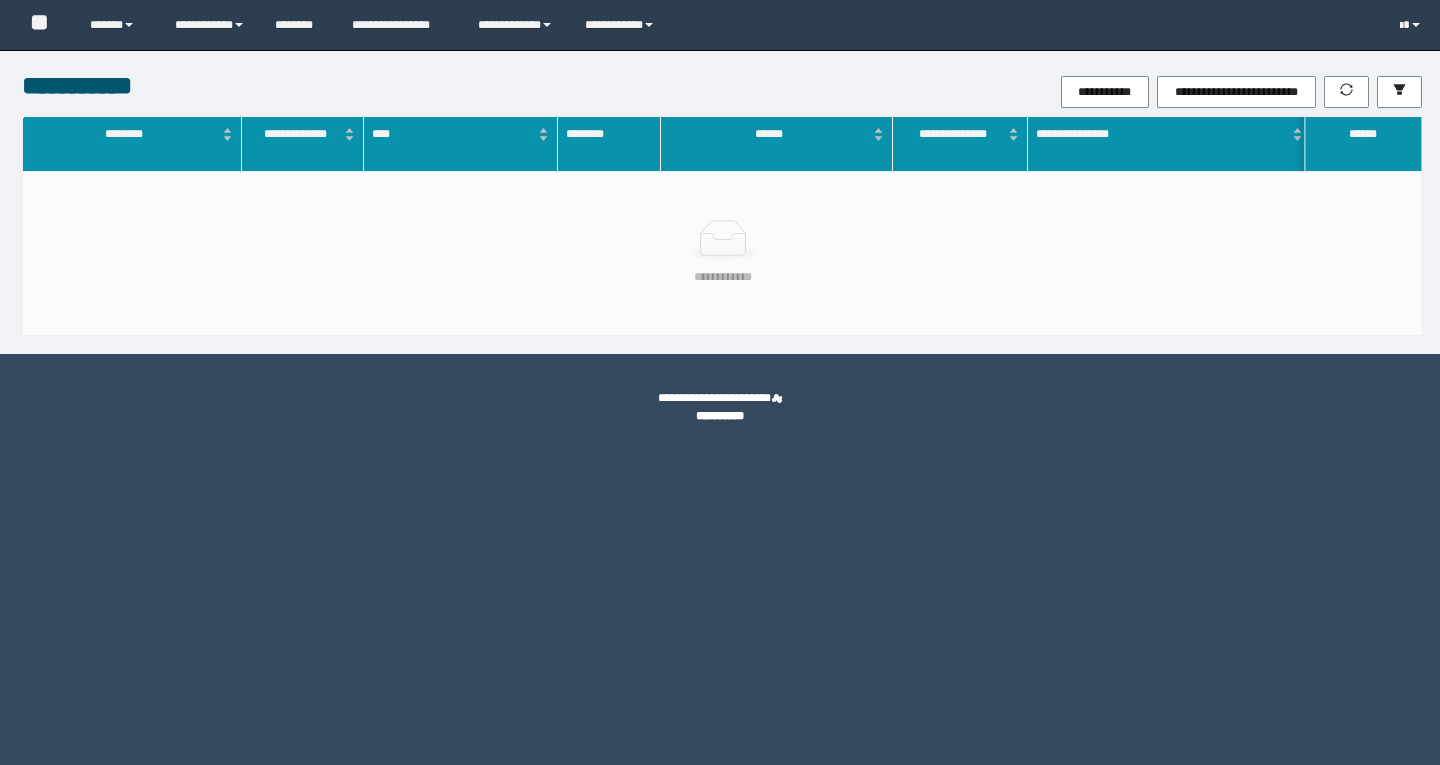 scroll, scrollTop: 0, scrollLeft: 0, axis: both 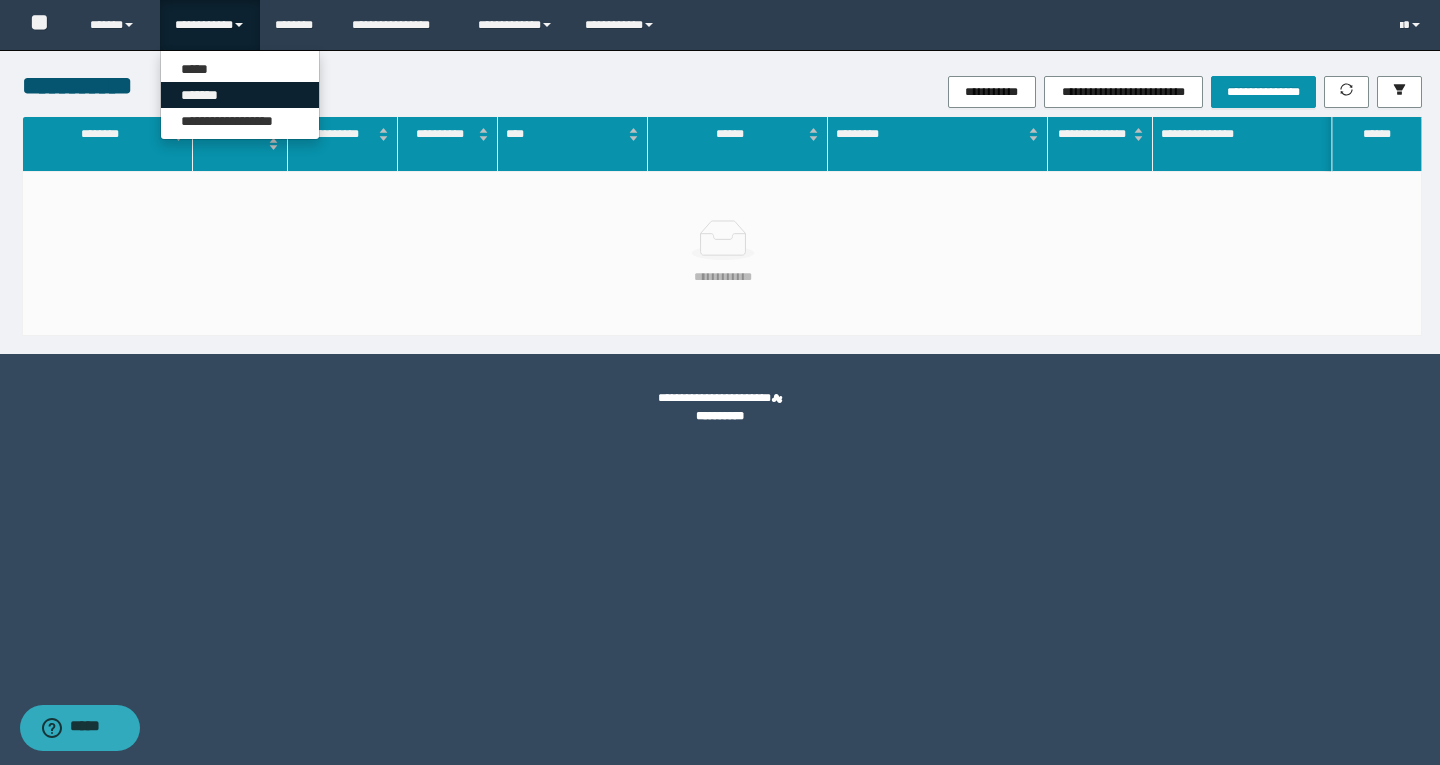 click on "*******" at bounding box center (240, 95) 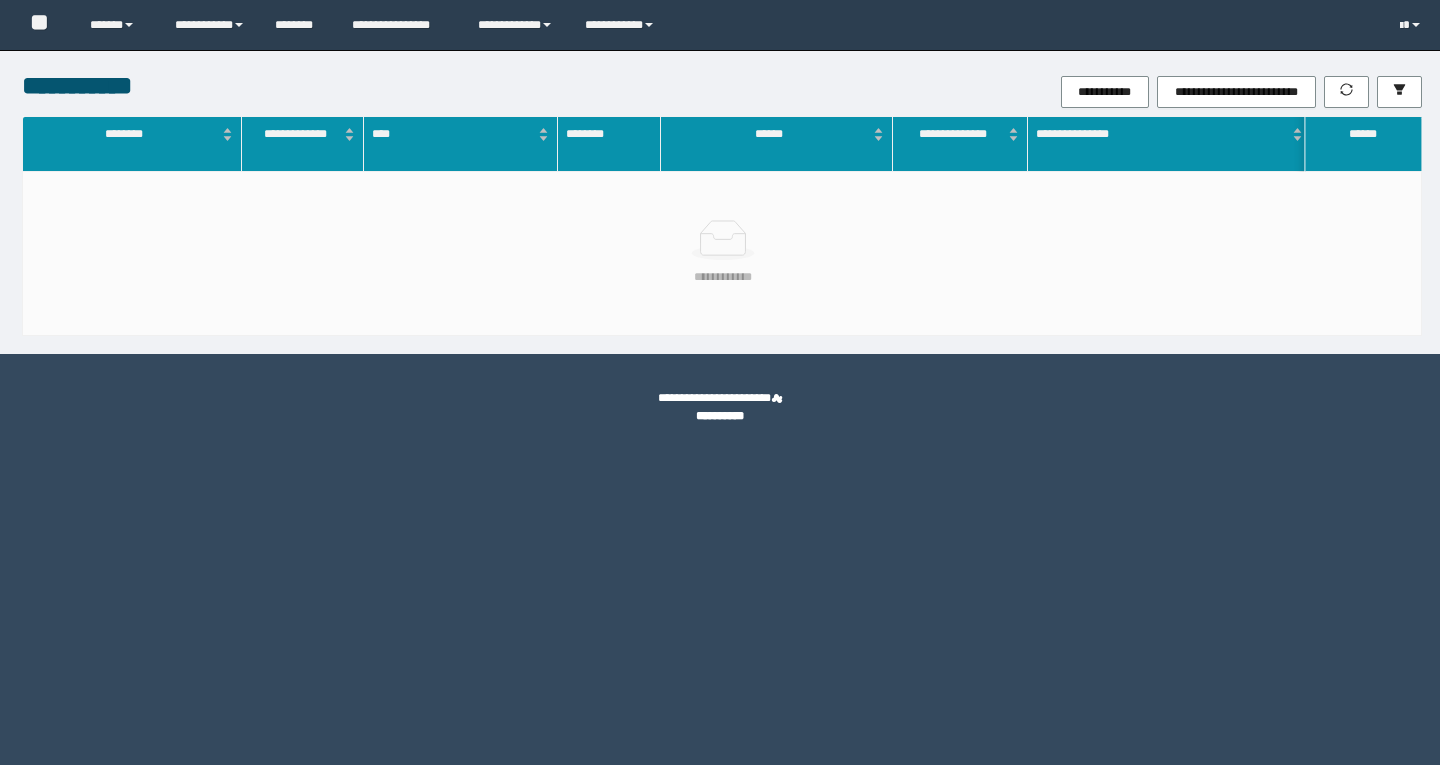 scroll, scrollTop: 0, scrollLeft: 0, axis: both 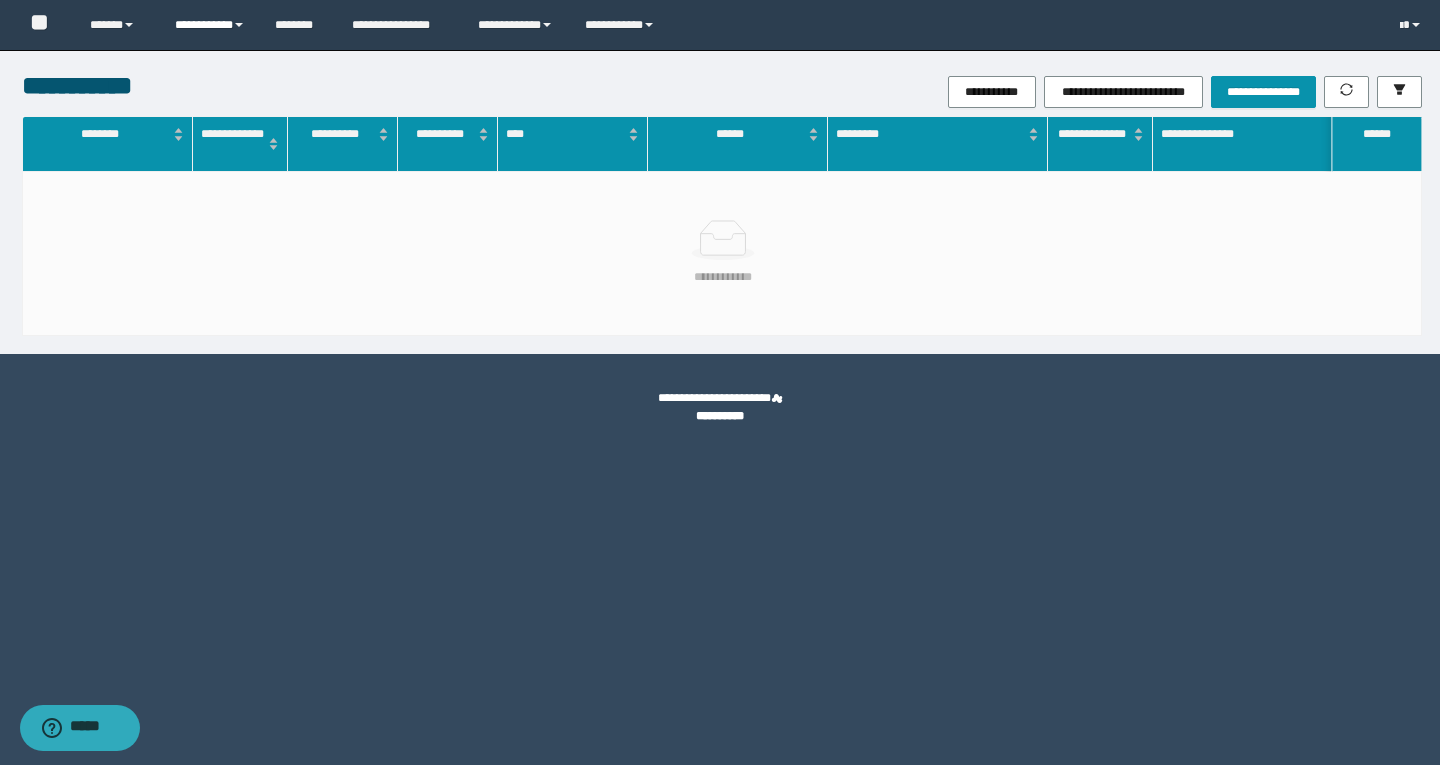 click on "**********" at bounding box center (210, 25) 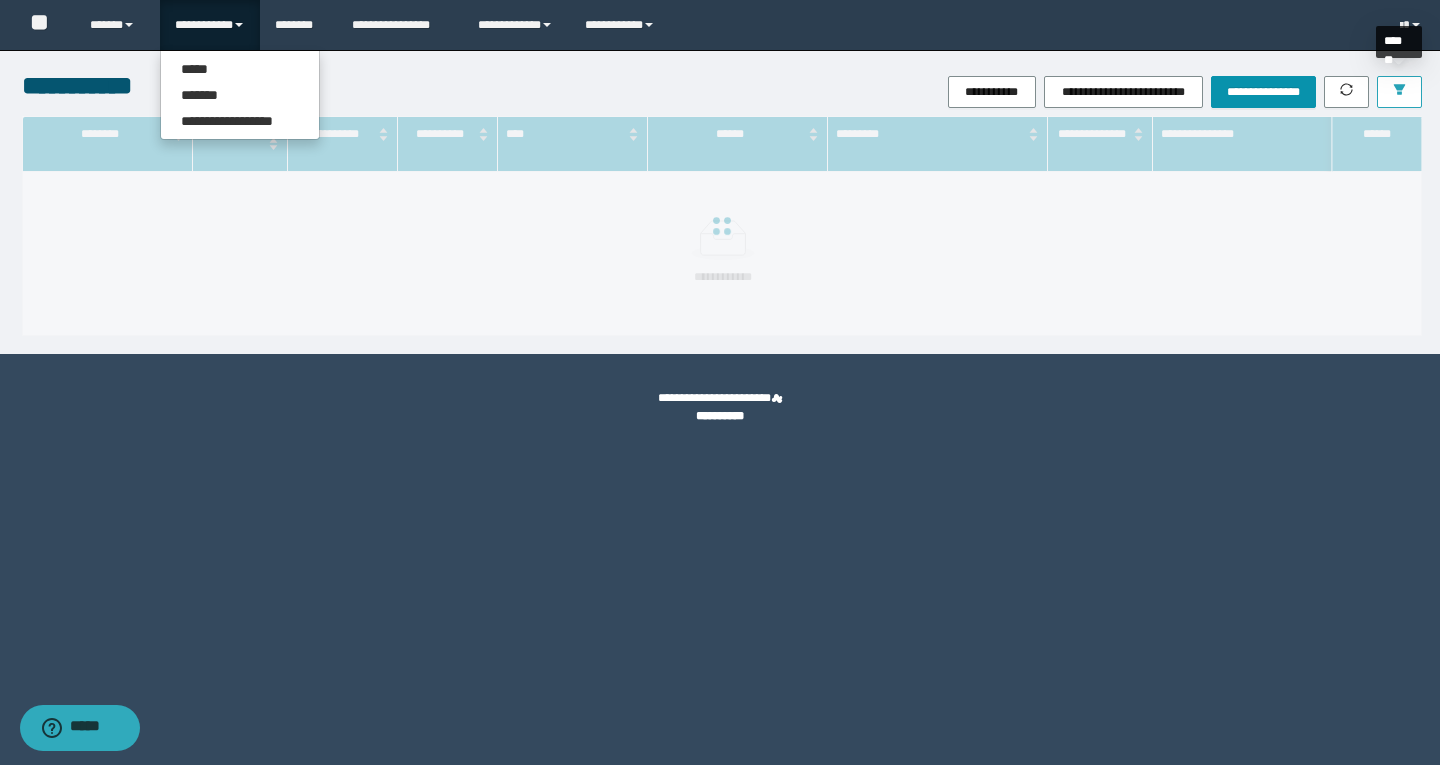 click 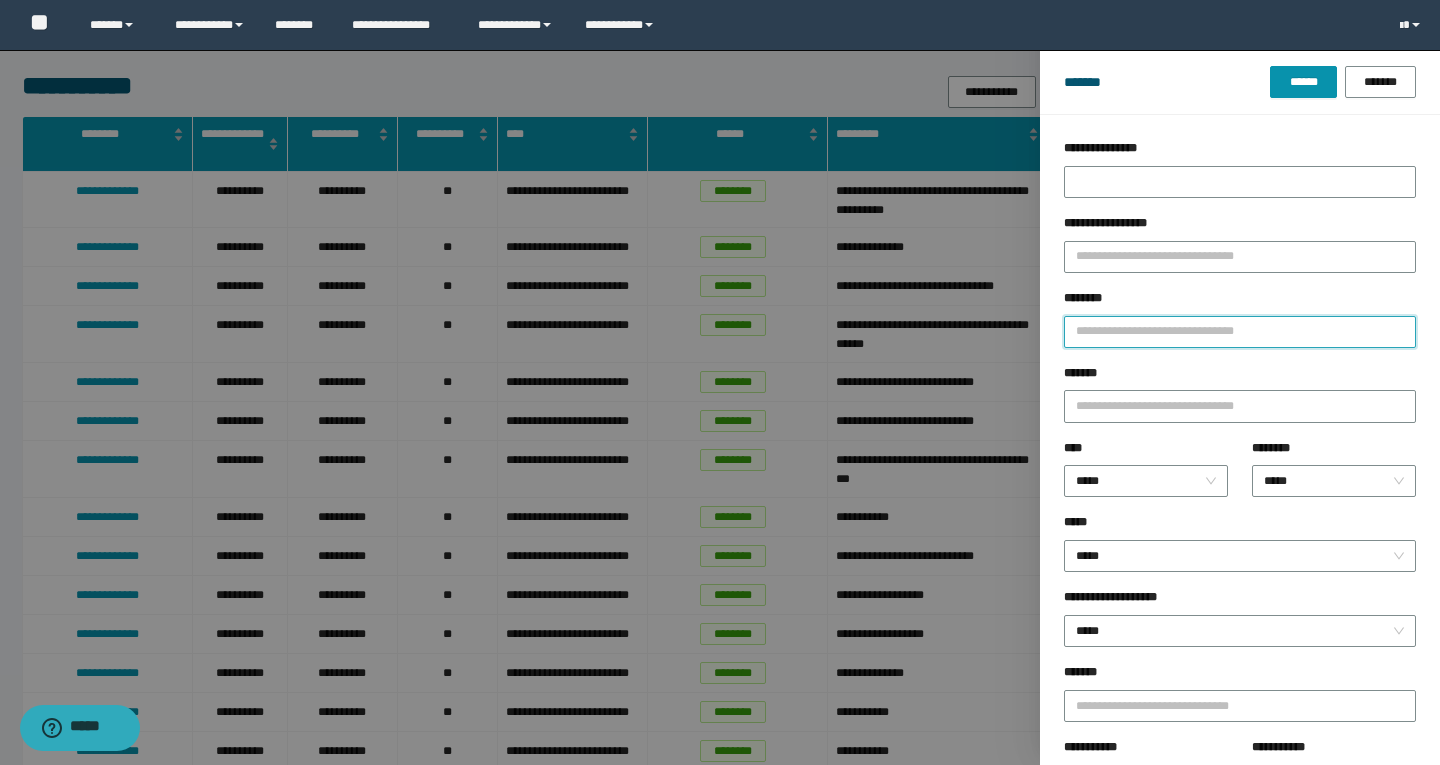 click on "********" at bounding box center [1240, 332] 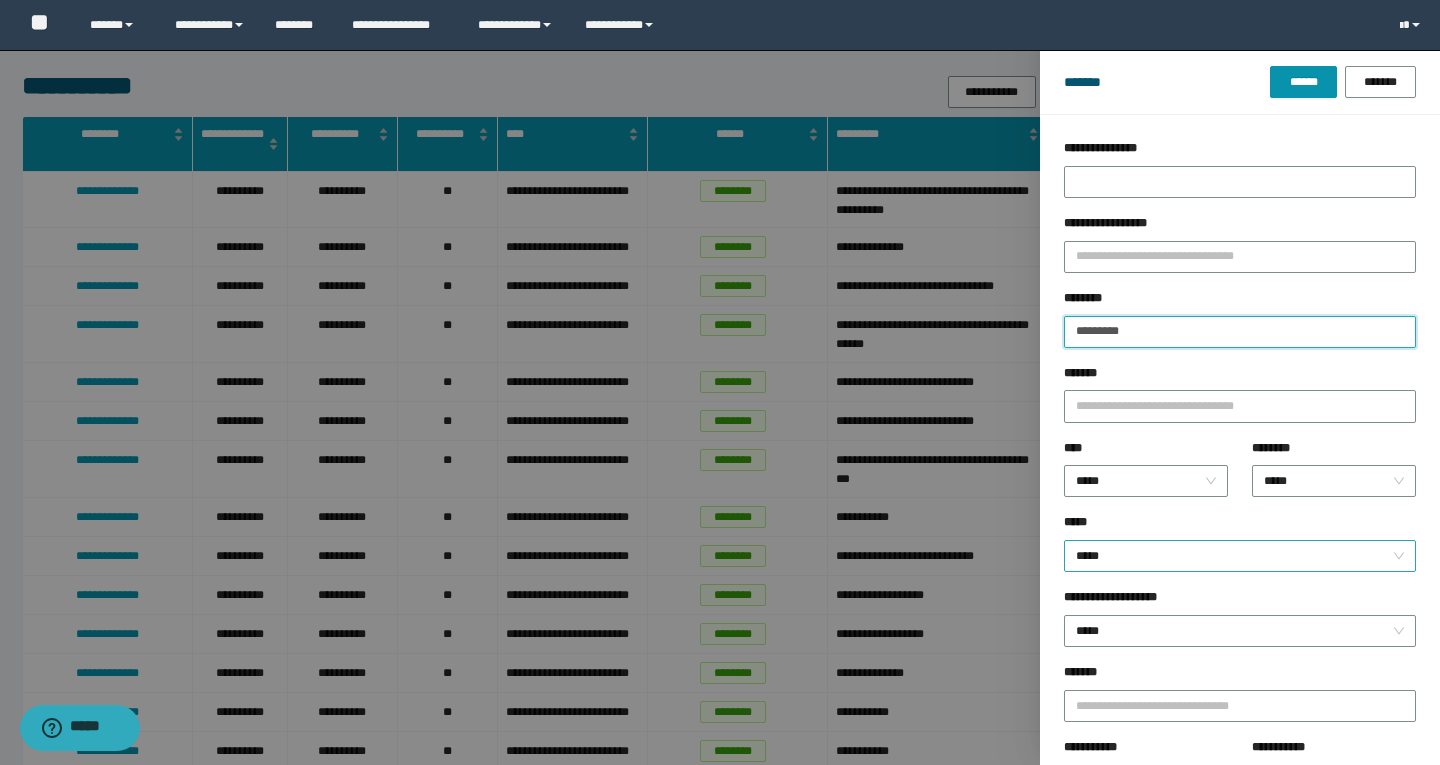type on "********" 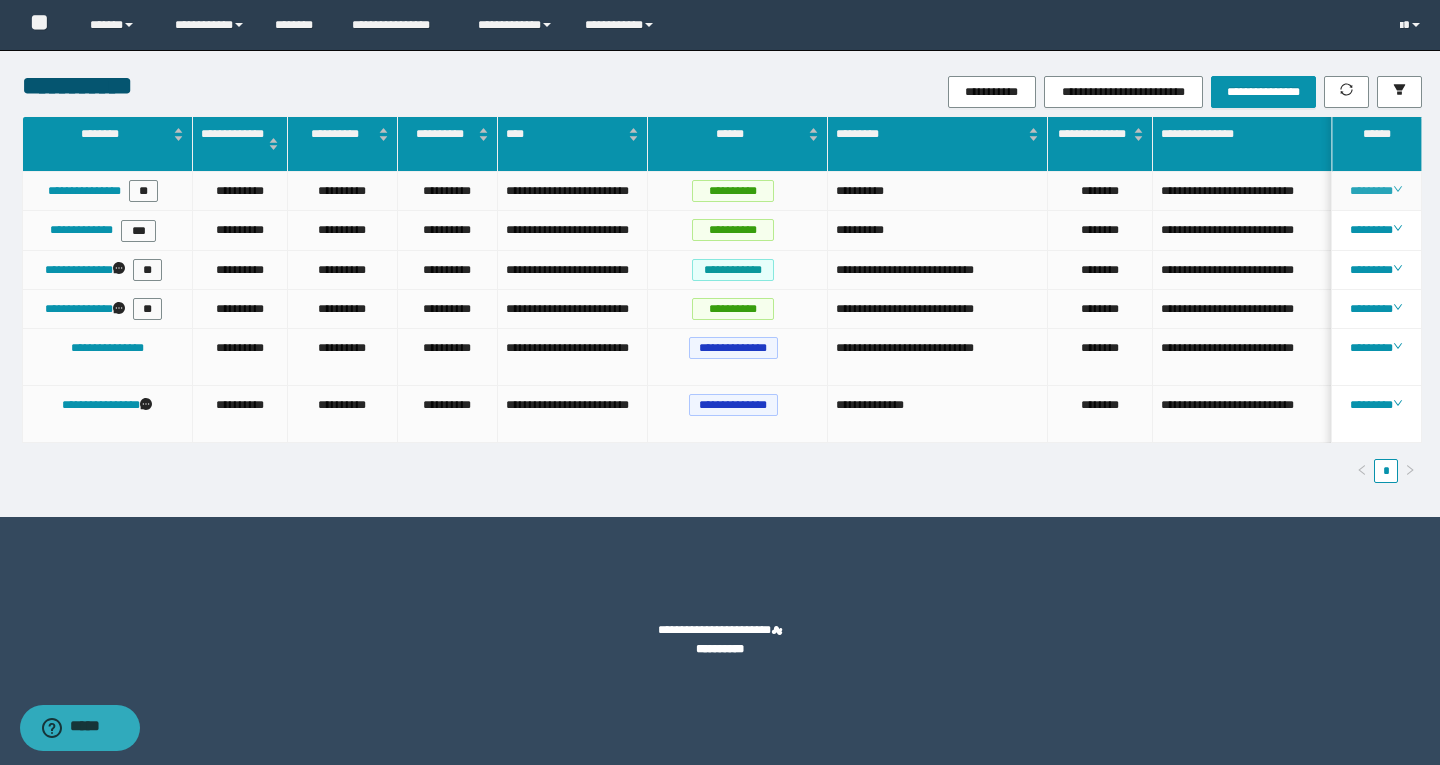 click on "********" at bounding box center [1376, 191] 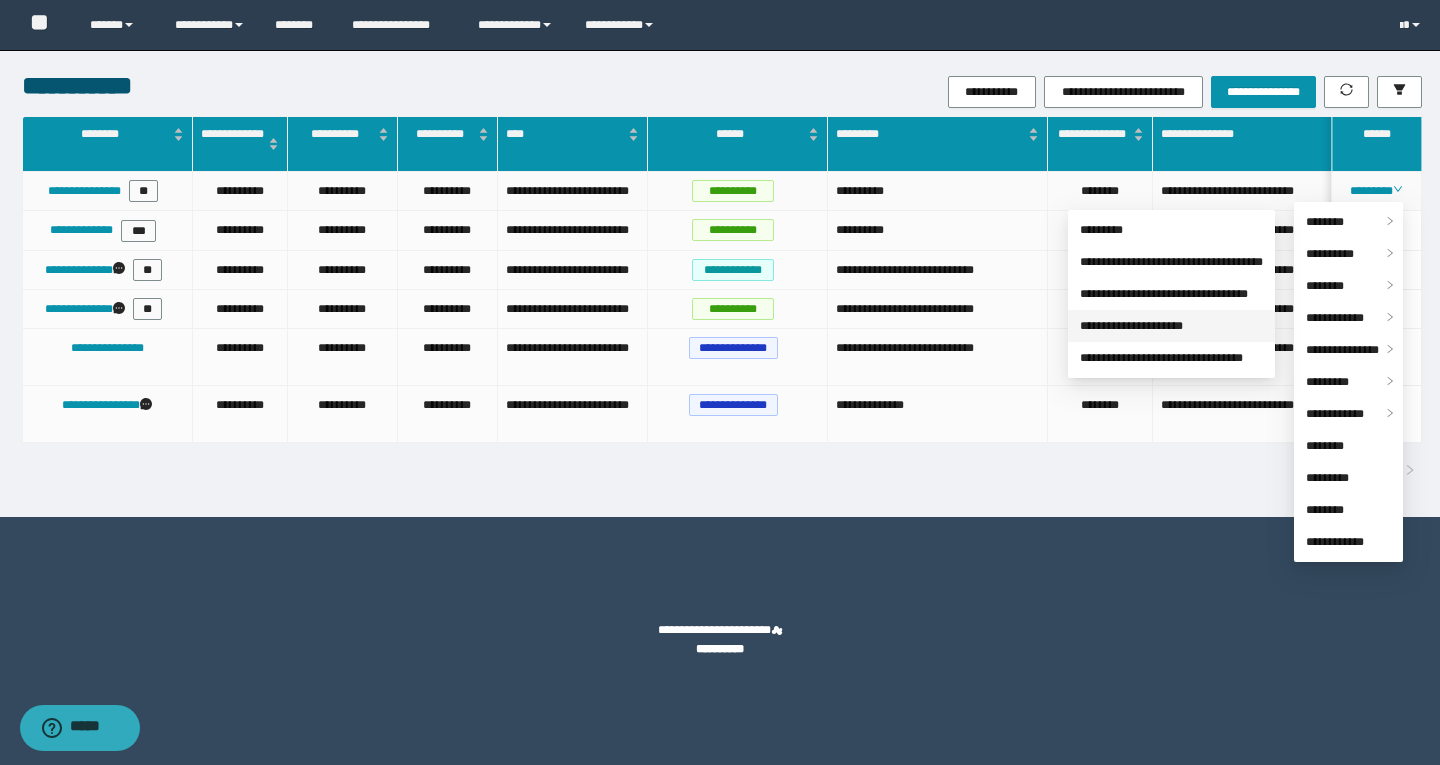 click on "**********" at bounding box center [1131, 326] 